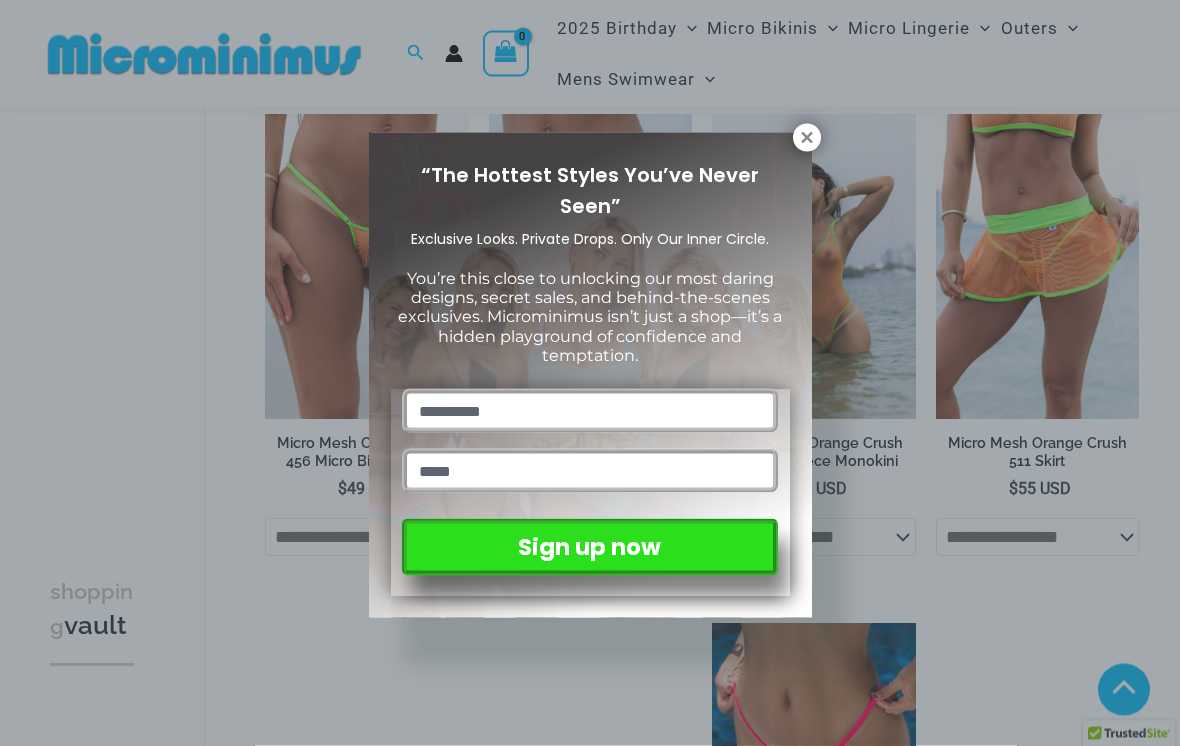scroll, scrollTop: 2314, scrollLeft: 0, axis: vertical 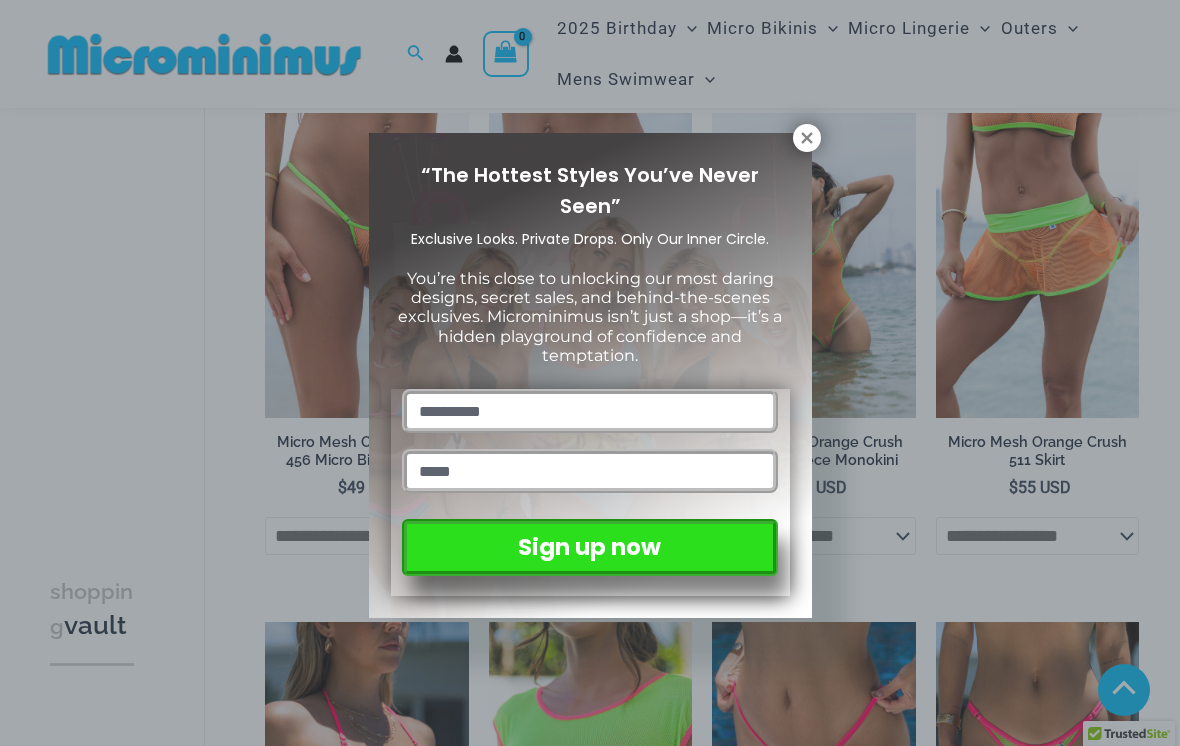 click 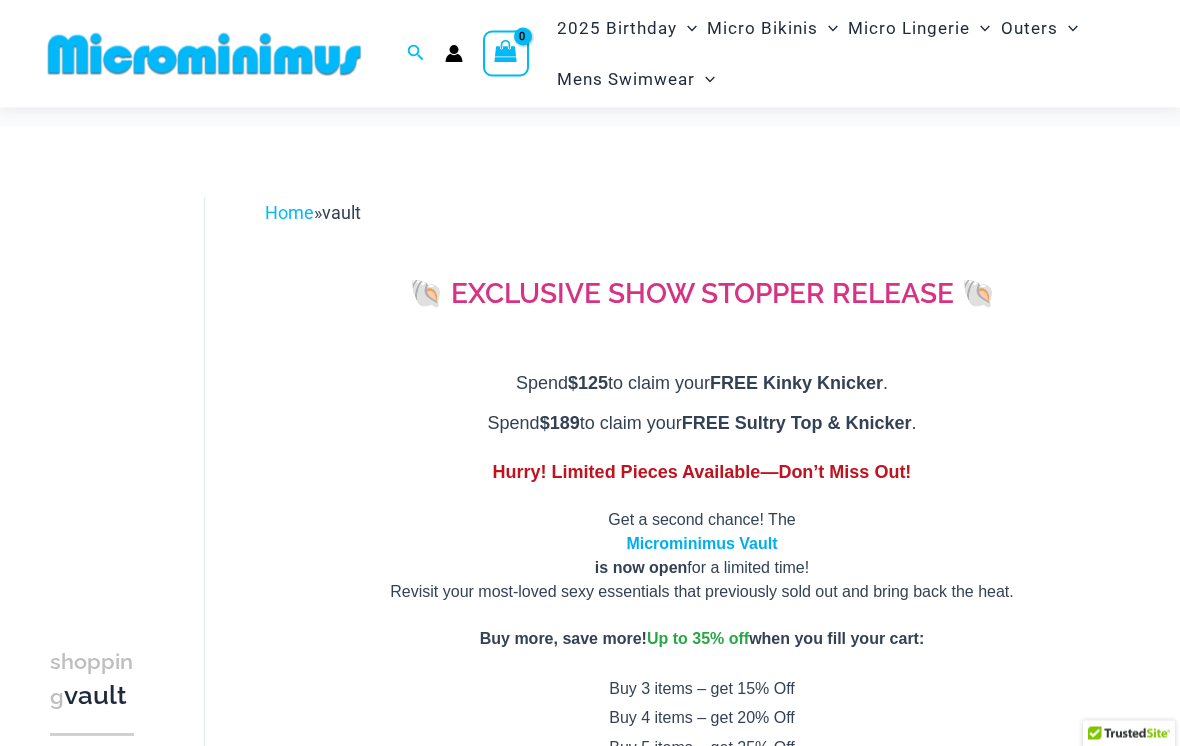 scroll, scrollTop: 0, scrollLeft: 0, axis: both 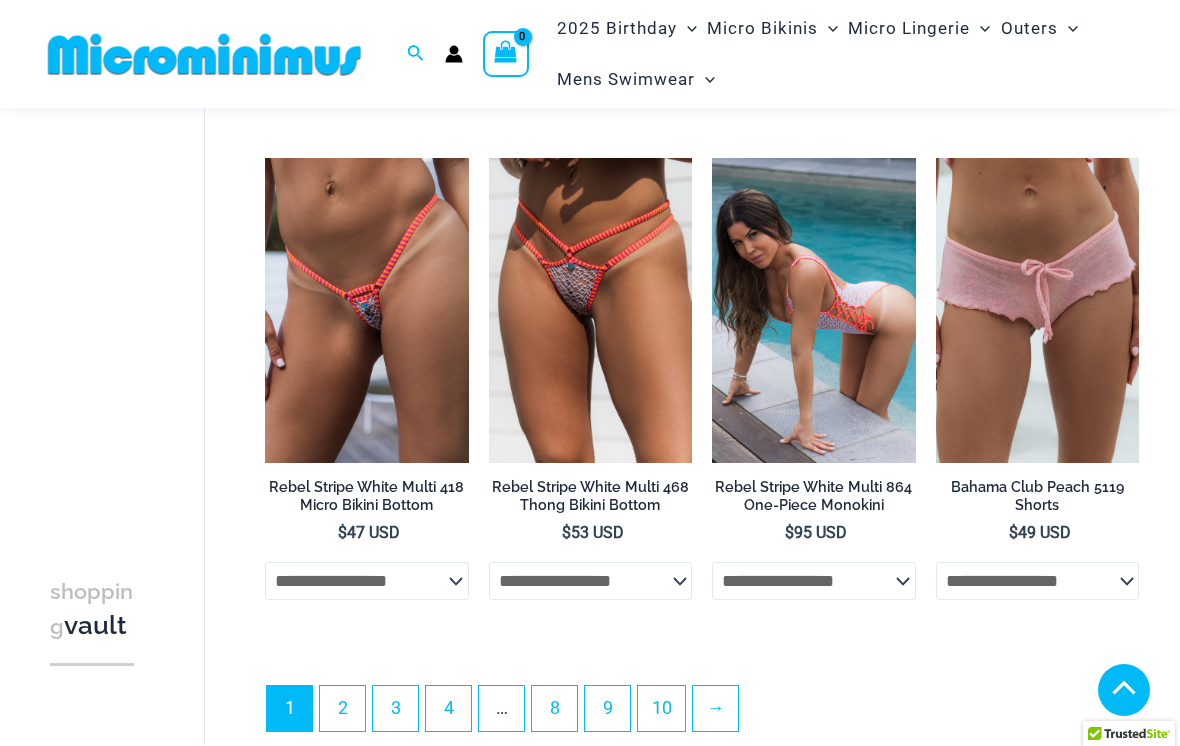 click on "2" at bounding box center (342, 708) 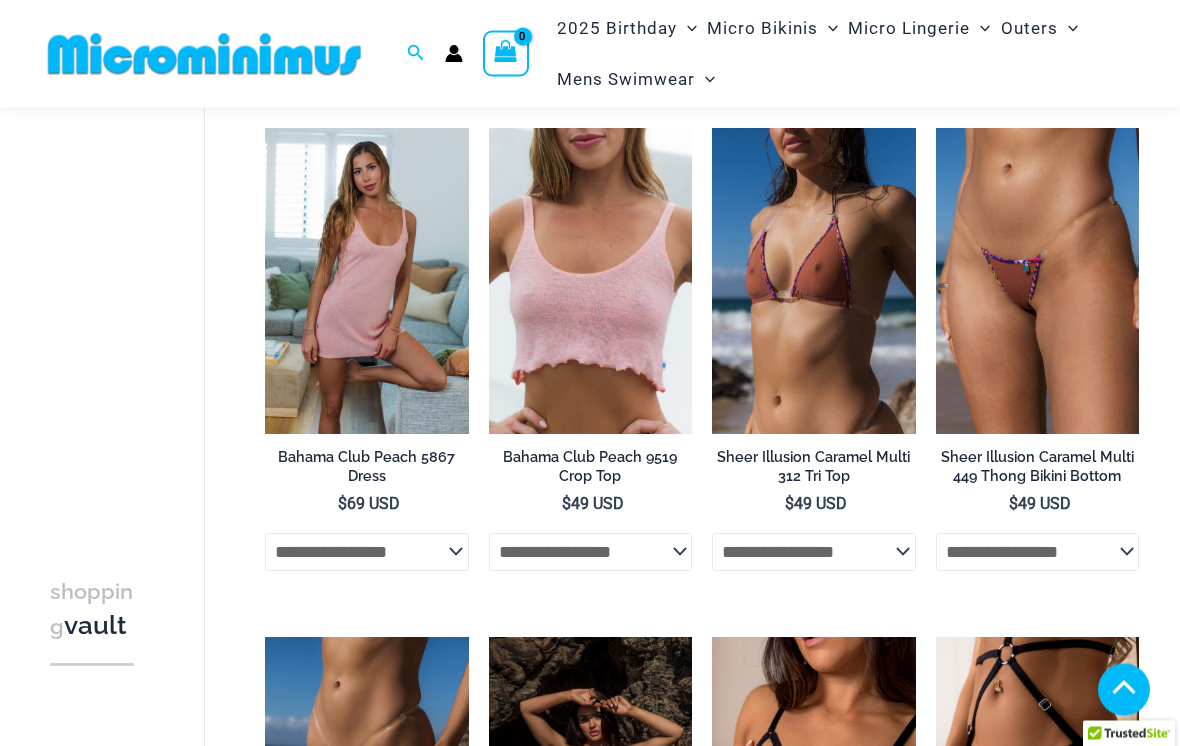 scroll, scrollTop: 0, scrollLeft: 0, axis: both 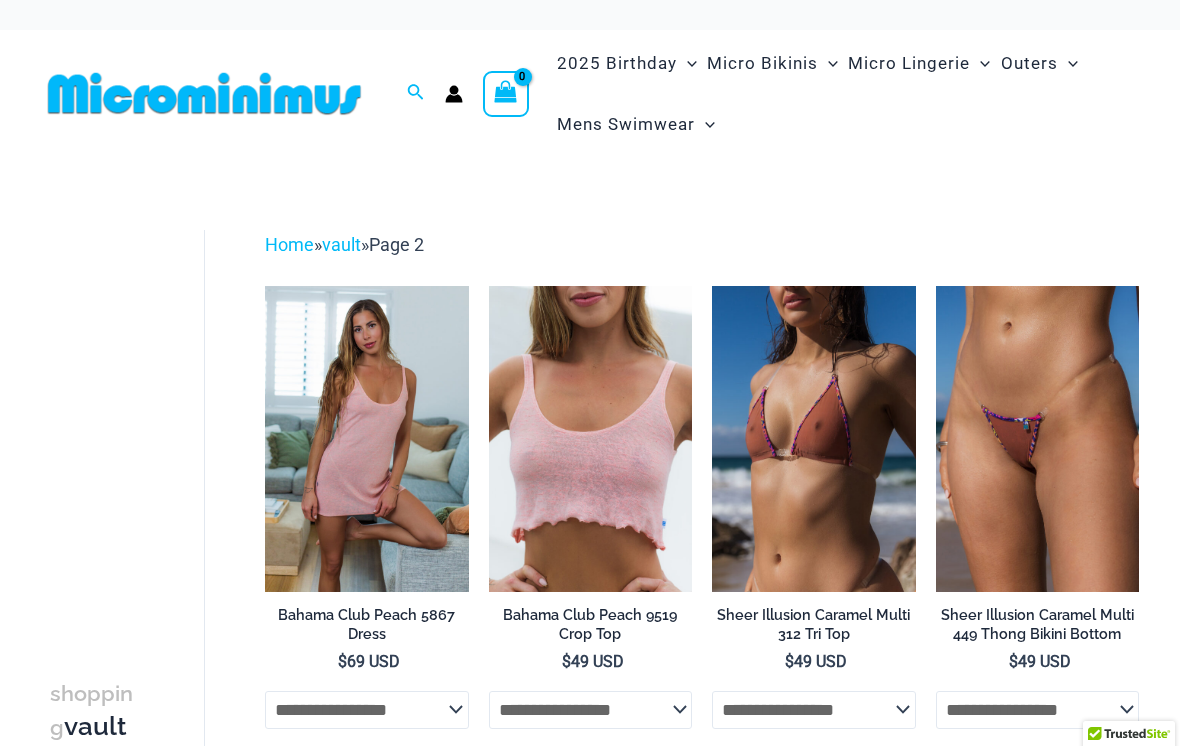 click on "Search for:
Search
Search" at bounding box center [416, 93] 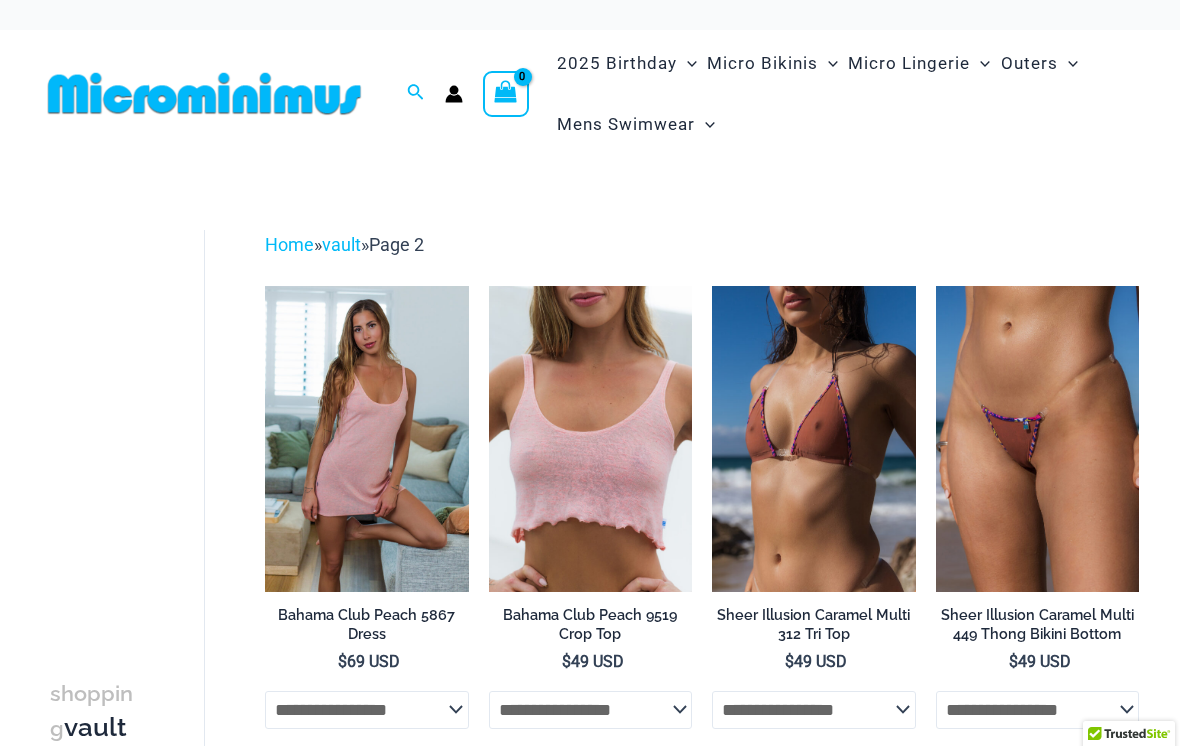click on "Search for:
Search
Search" at bounding box center [416, 93] 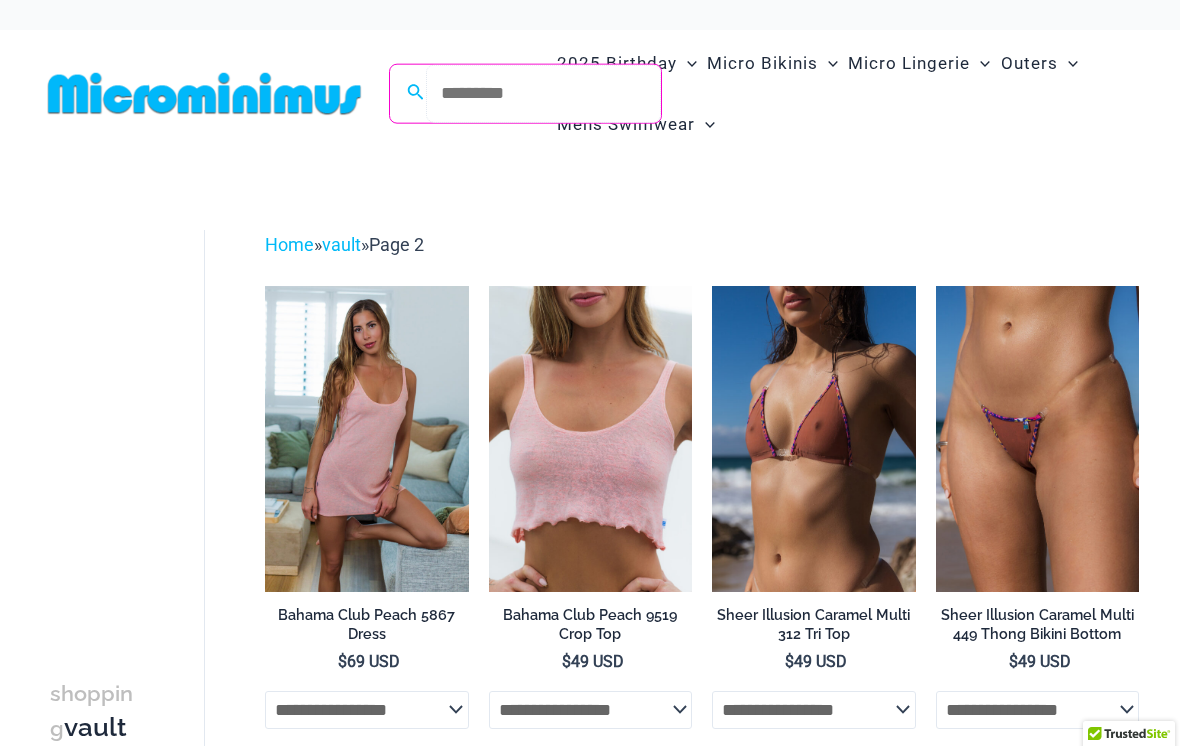 click on "Search for:
Search" at bounding box center (543, 93) 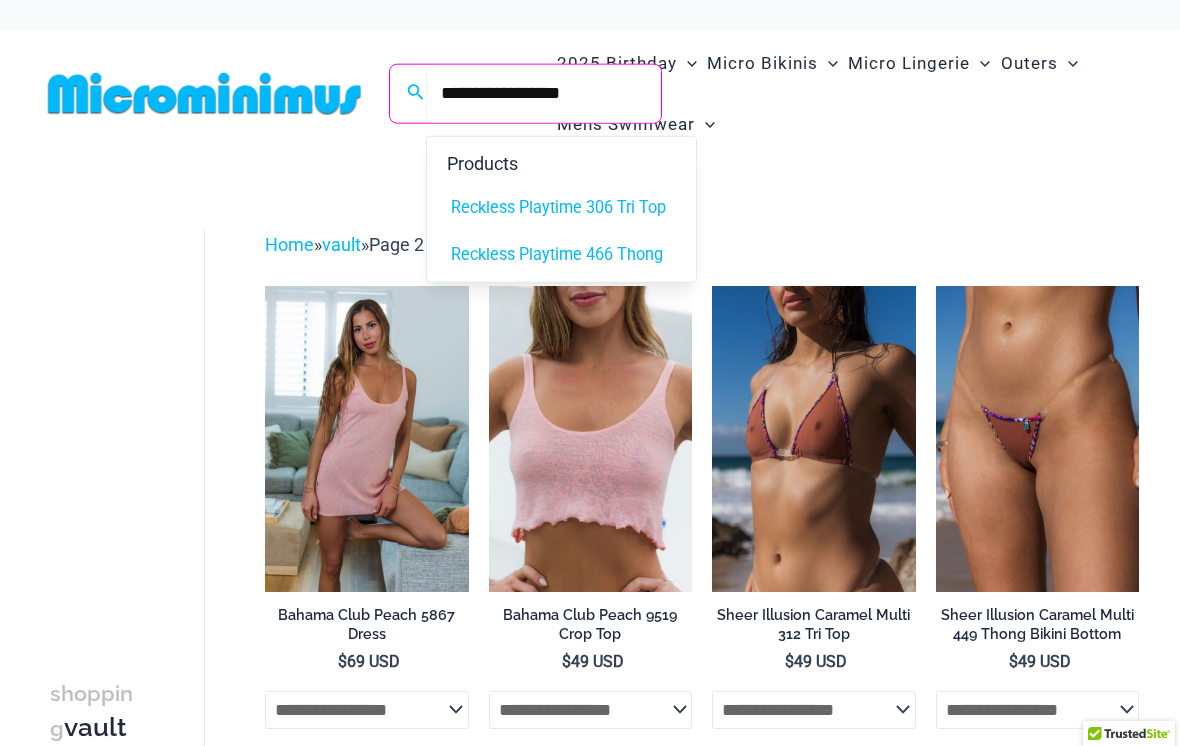 type on "**********" 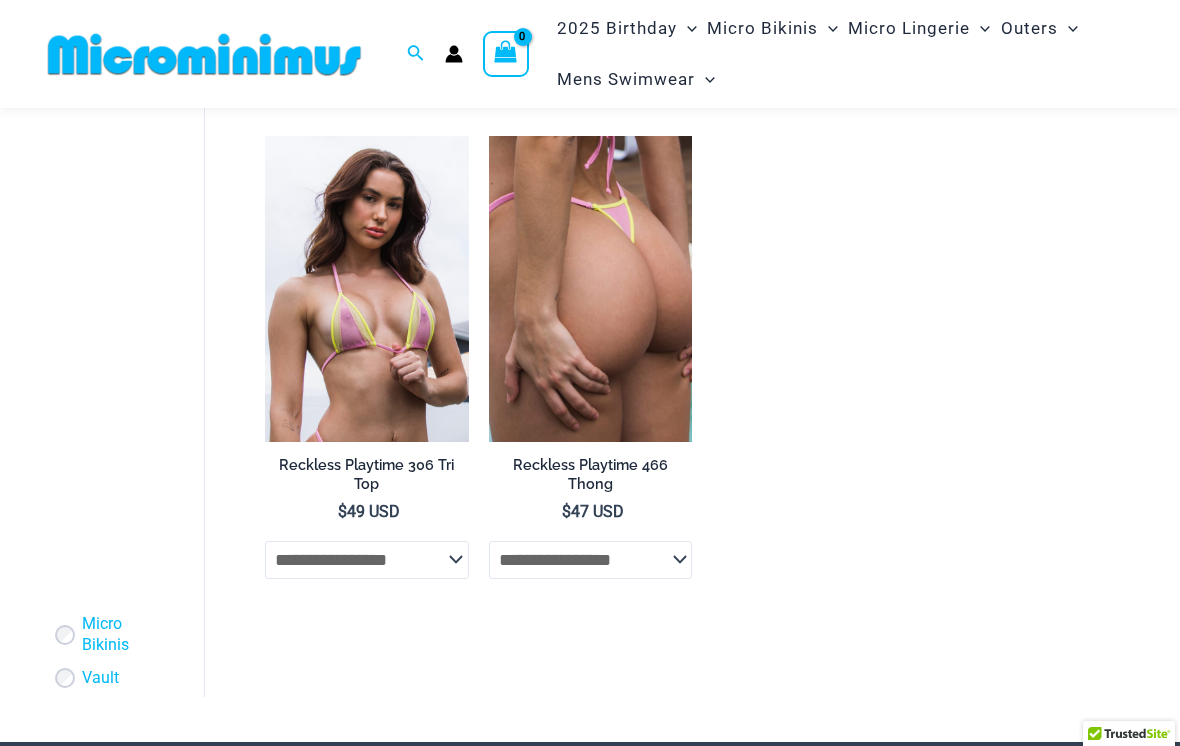 scroll, scrollTop: 123, scrollLeft: 0, axis: vertical 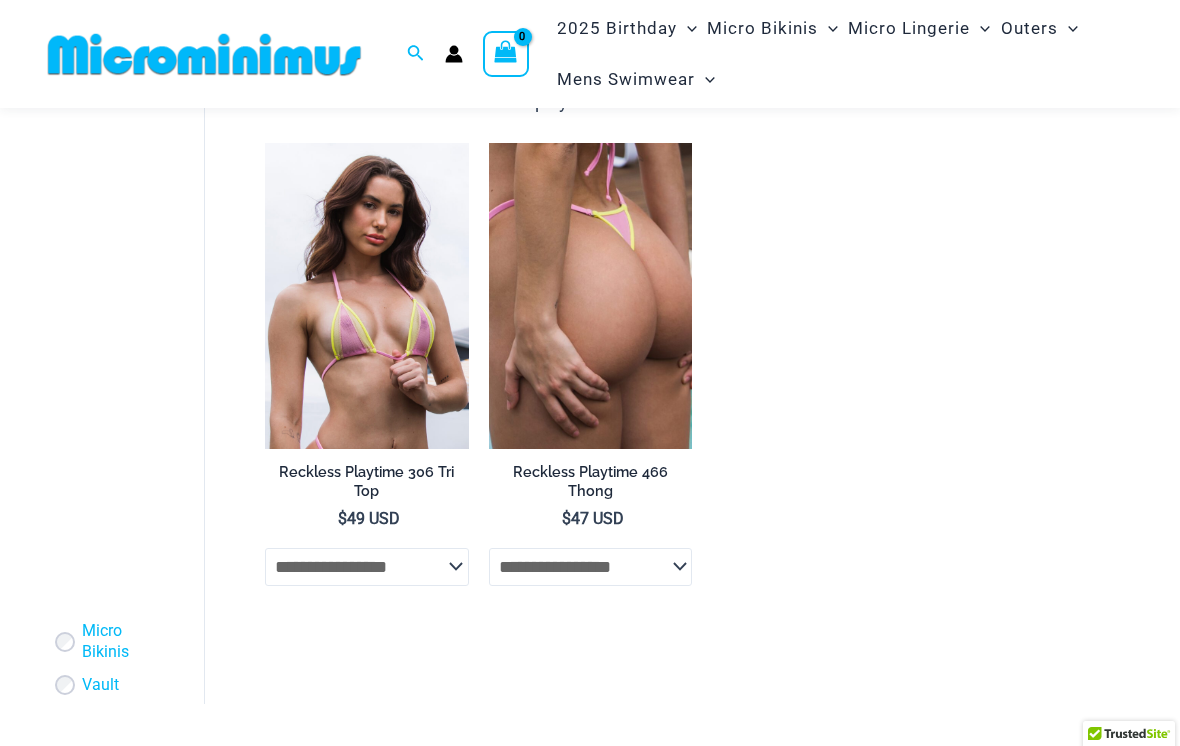 click at bounding box center (265, 143) 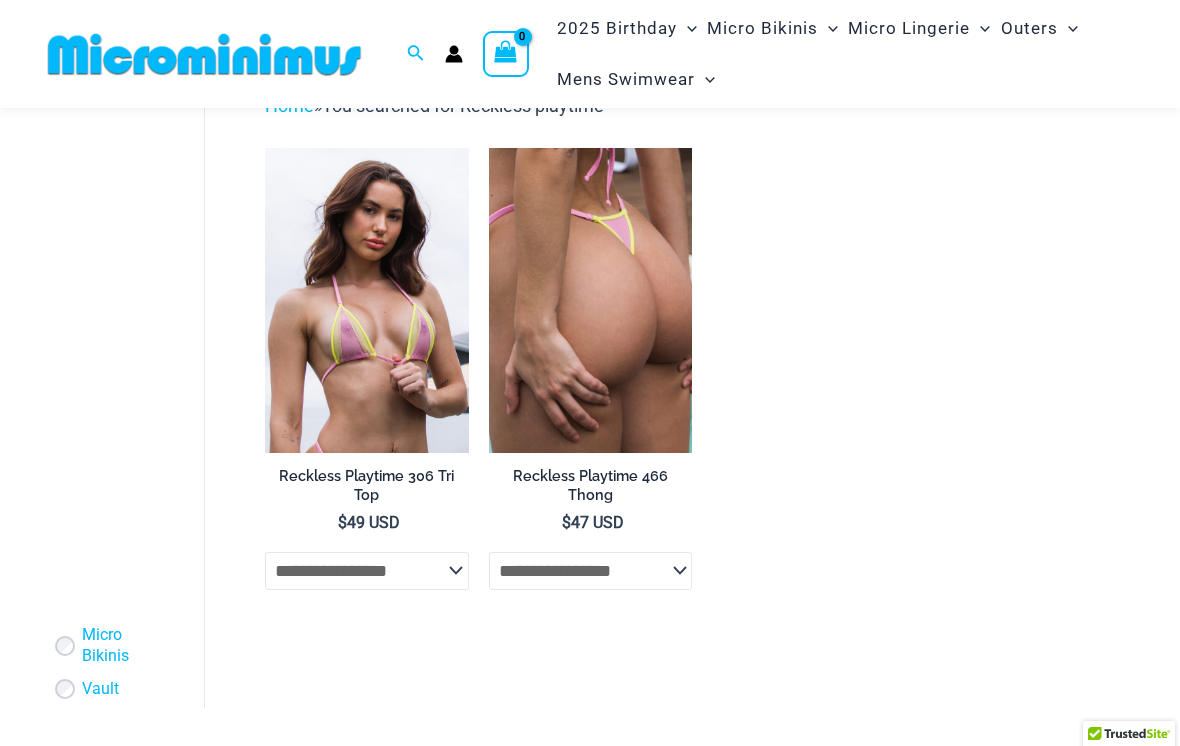 click at bounding box center [489, 148] 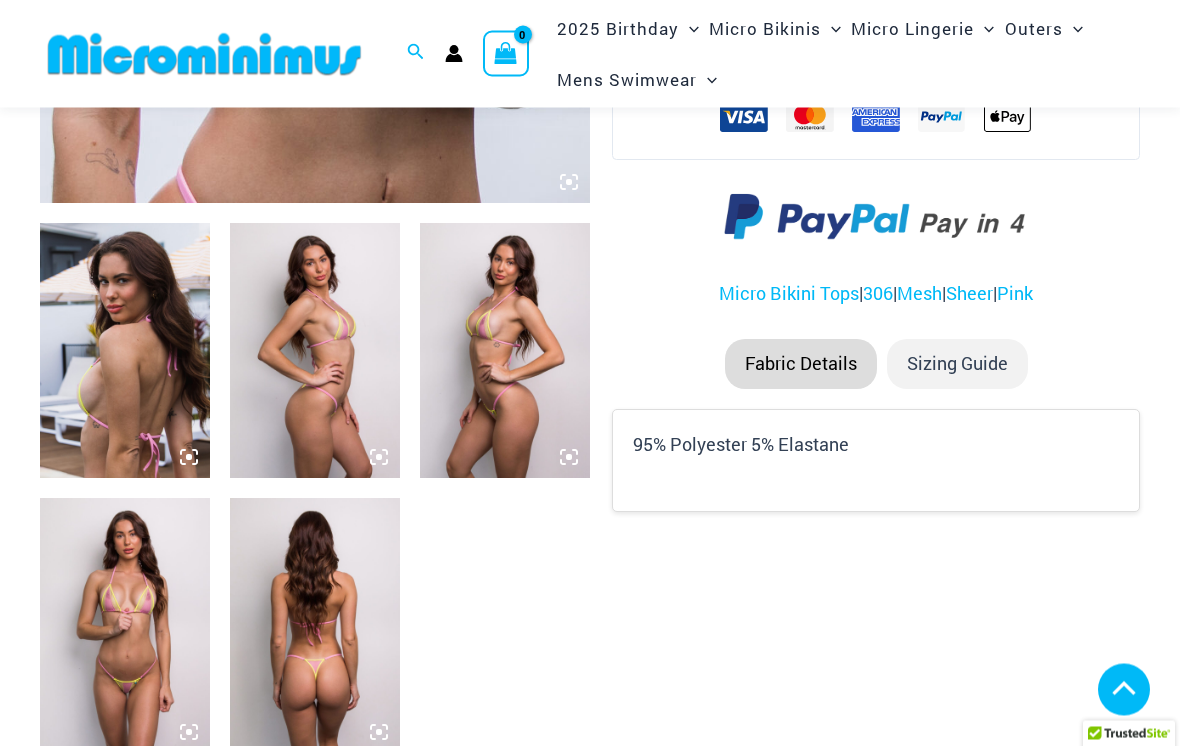 scroll, scrollTop: 767, scrollLeft: 0, axis: vertical 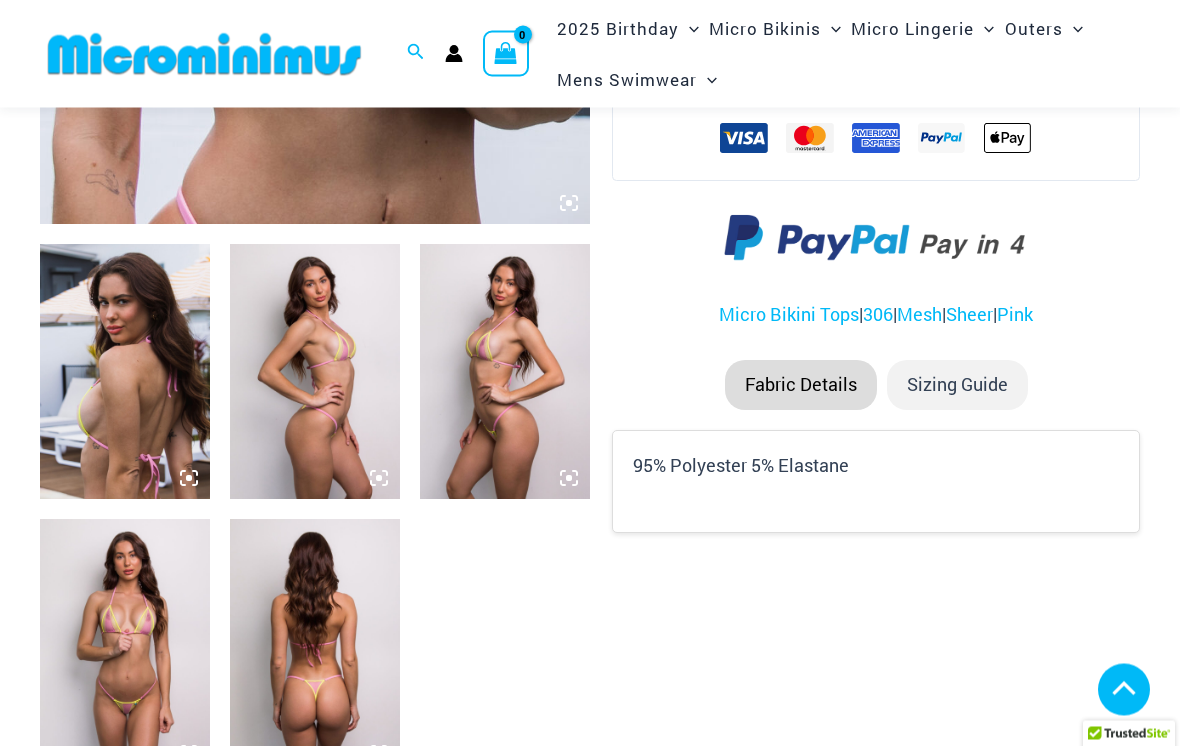 click at bounding box center [125, 372] 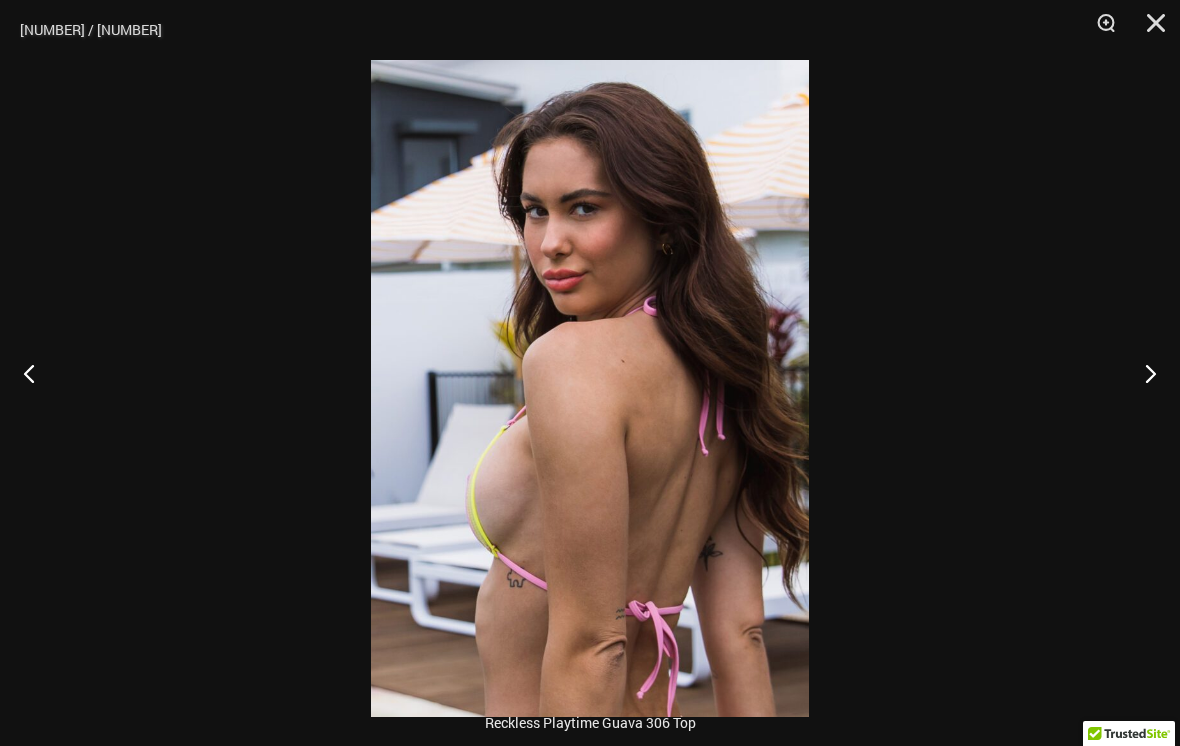 click at bounding box center (1142, 373) 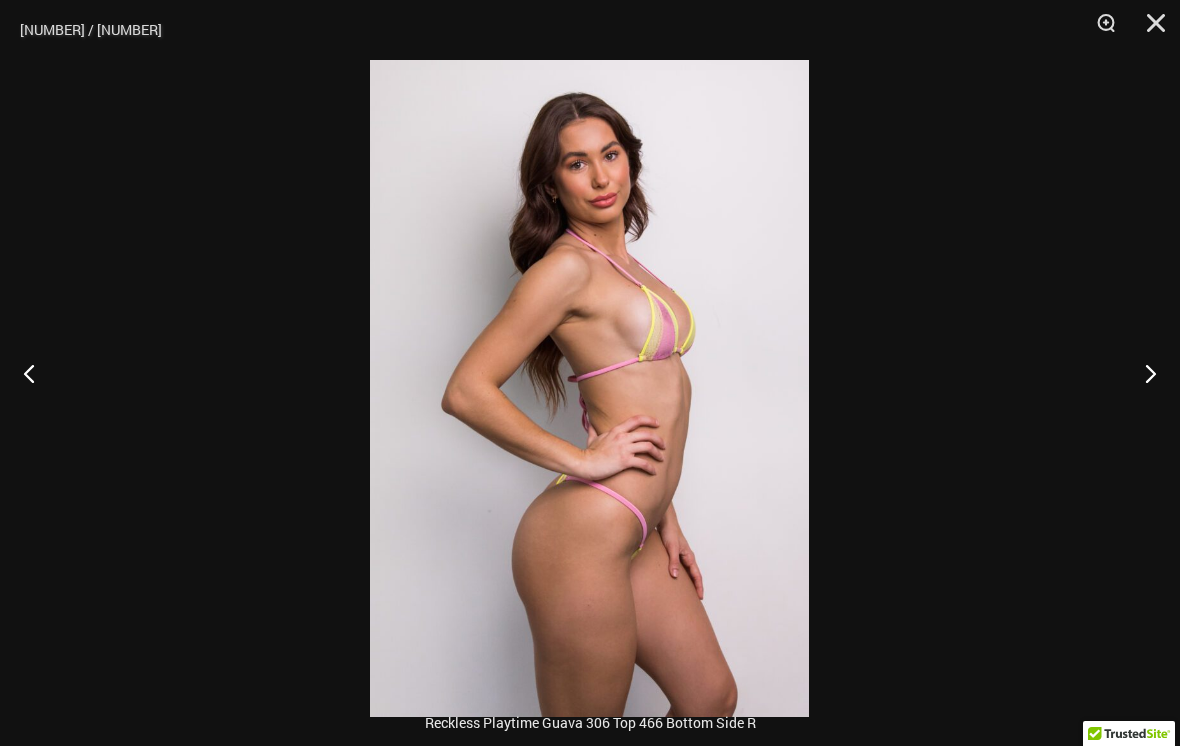 click at bounding box center [1142, 373] 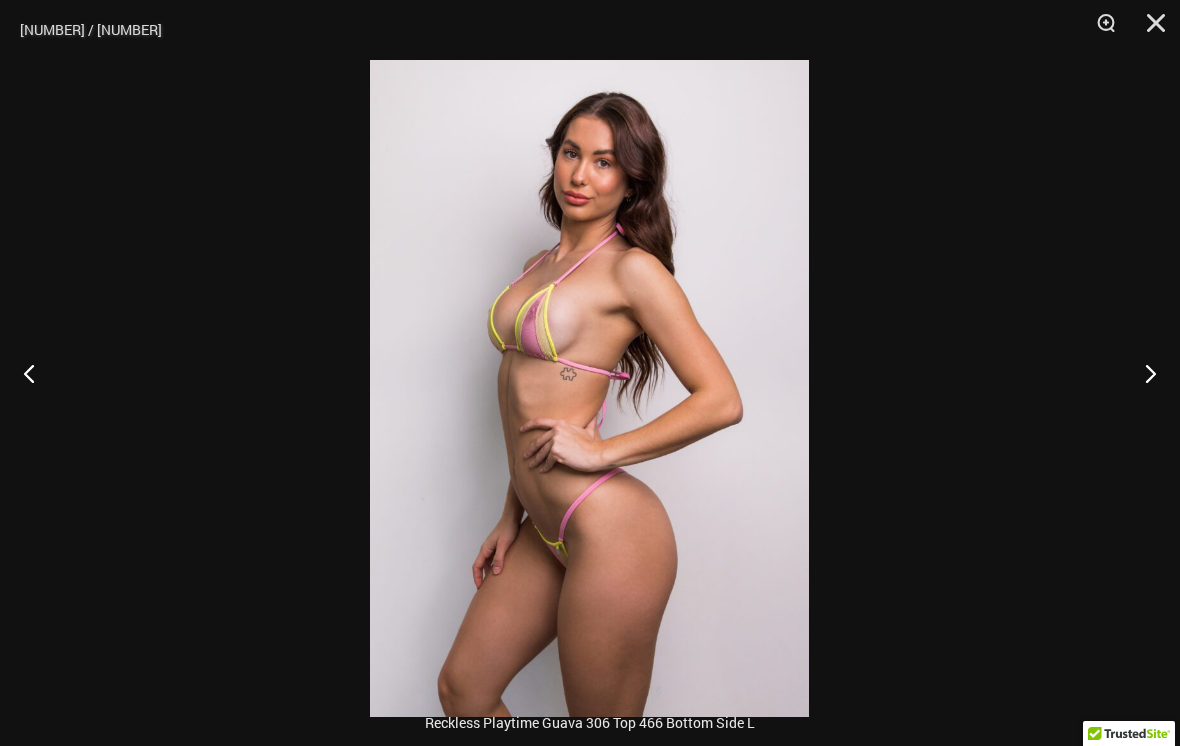 click at bounding box center (1142, 373) 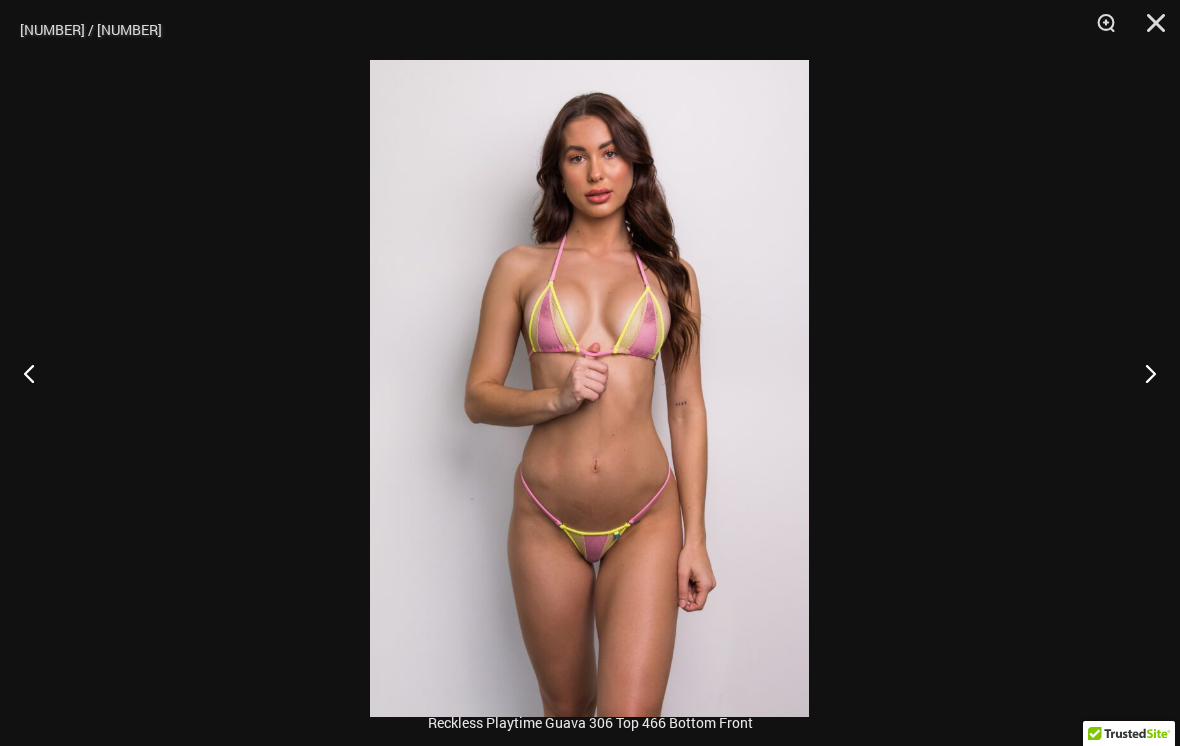 click at bounding box center (1142, 373) 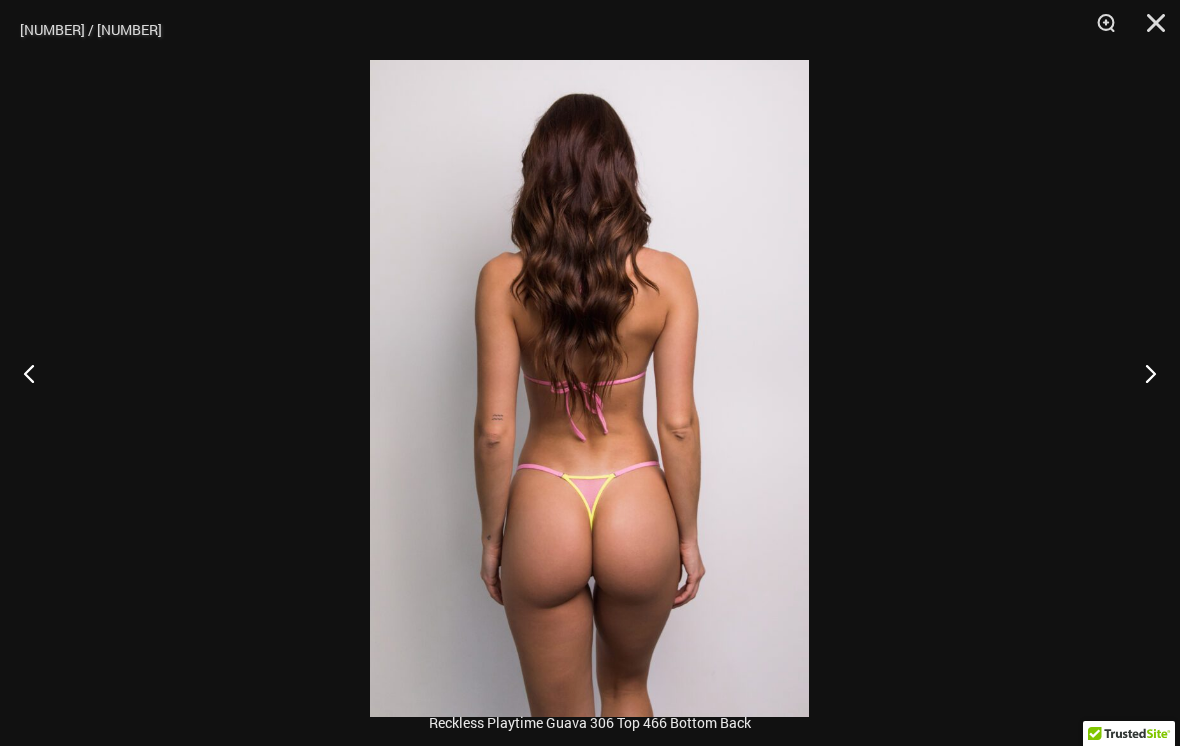 click at bounding box center [1142, 373] 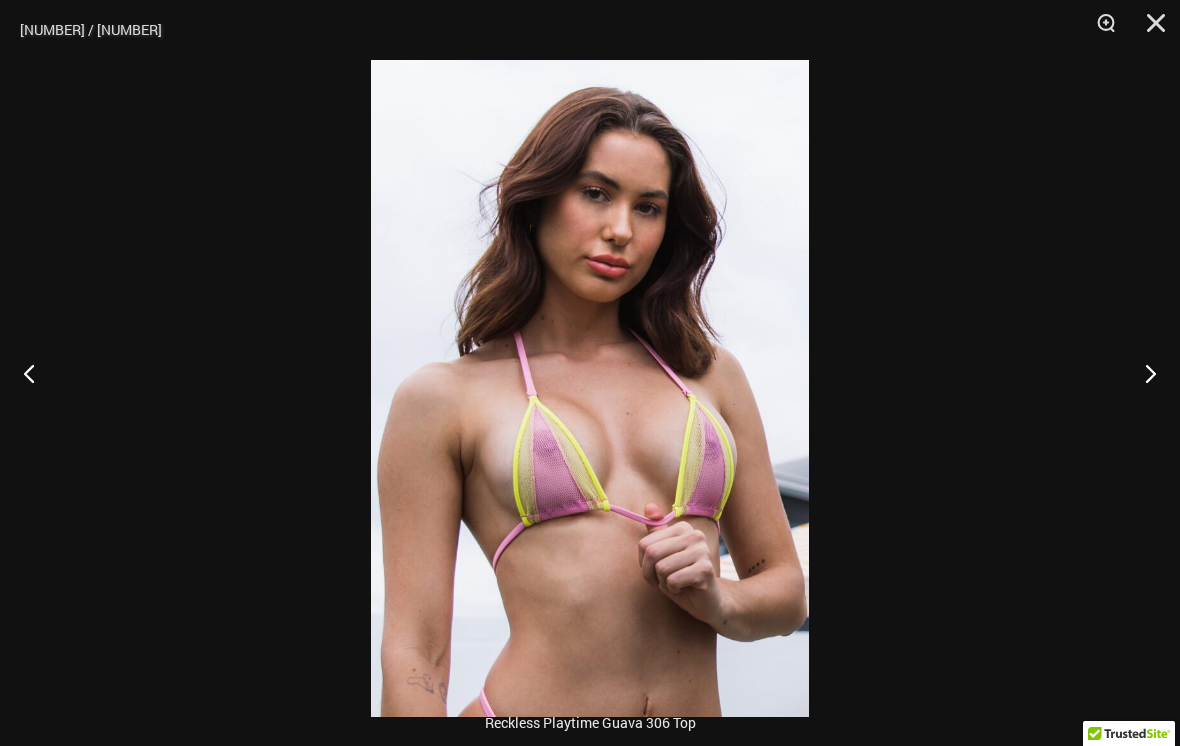 click at bounding box center (1142, 373) 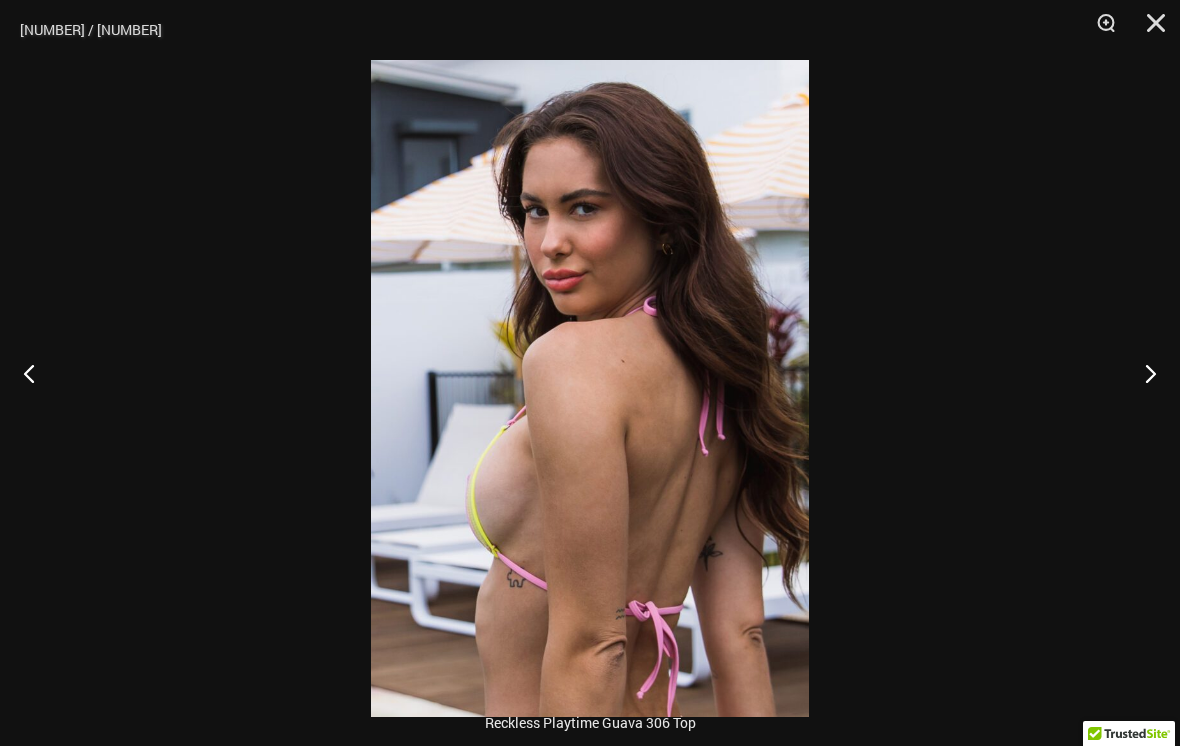 click at bounding box center [1142, 373] 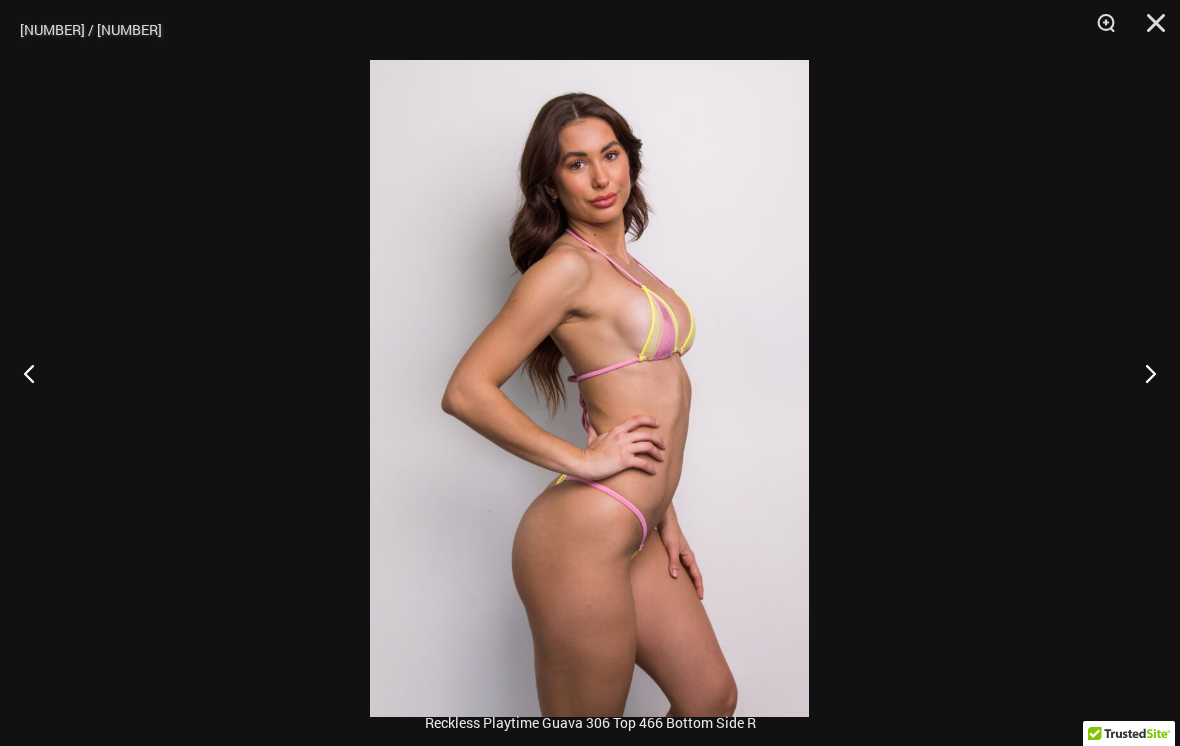 click at bounding box center (1149, 30) 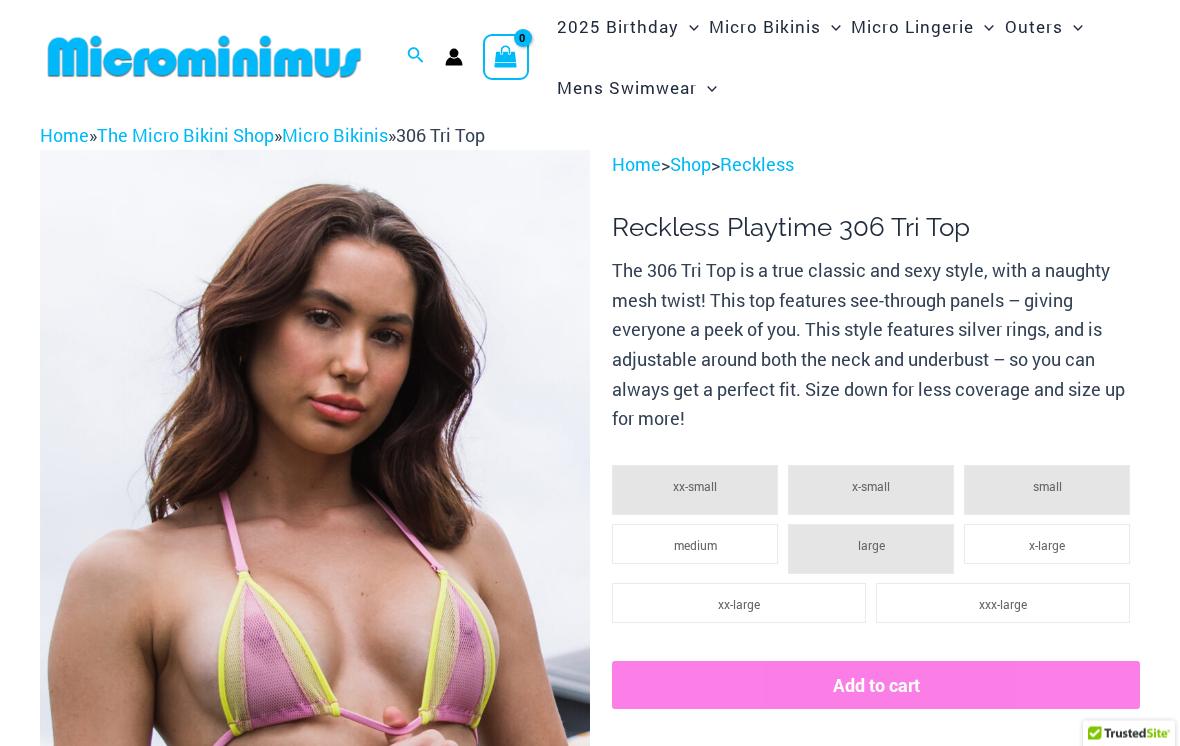 scroll, scrollTop: 0, scrollLeft: 0, axis: both 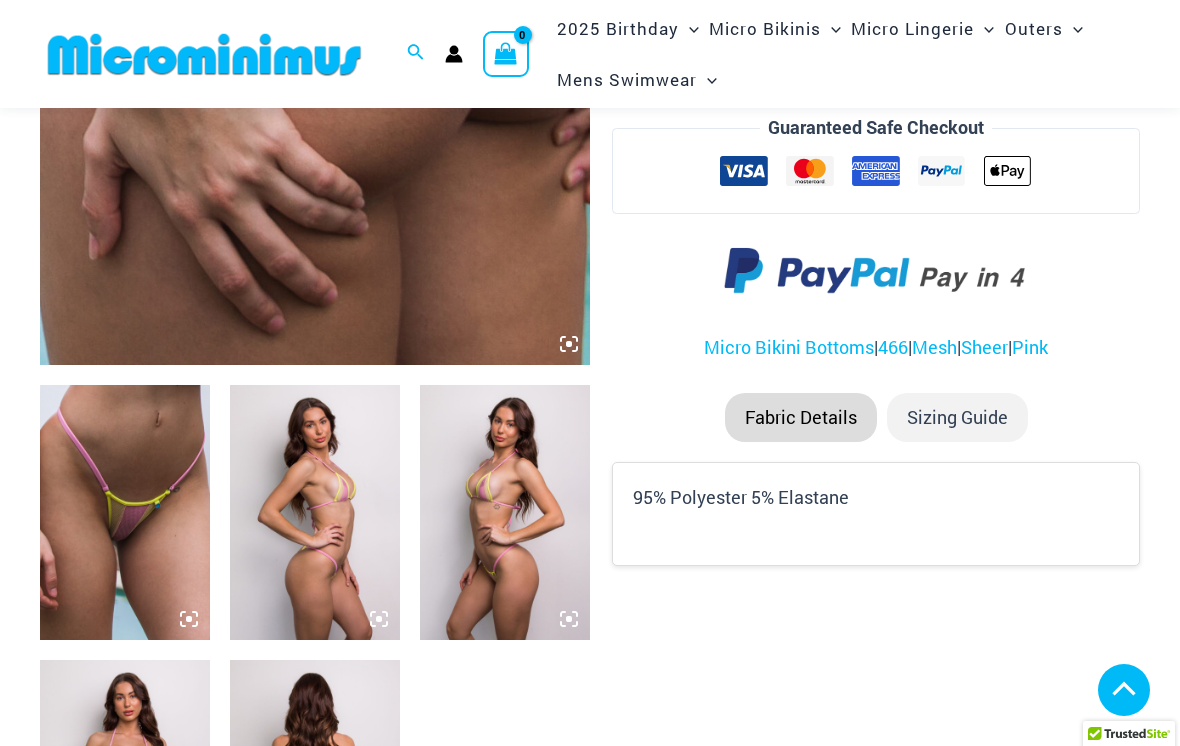 click at bounding box center [125, 512] 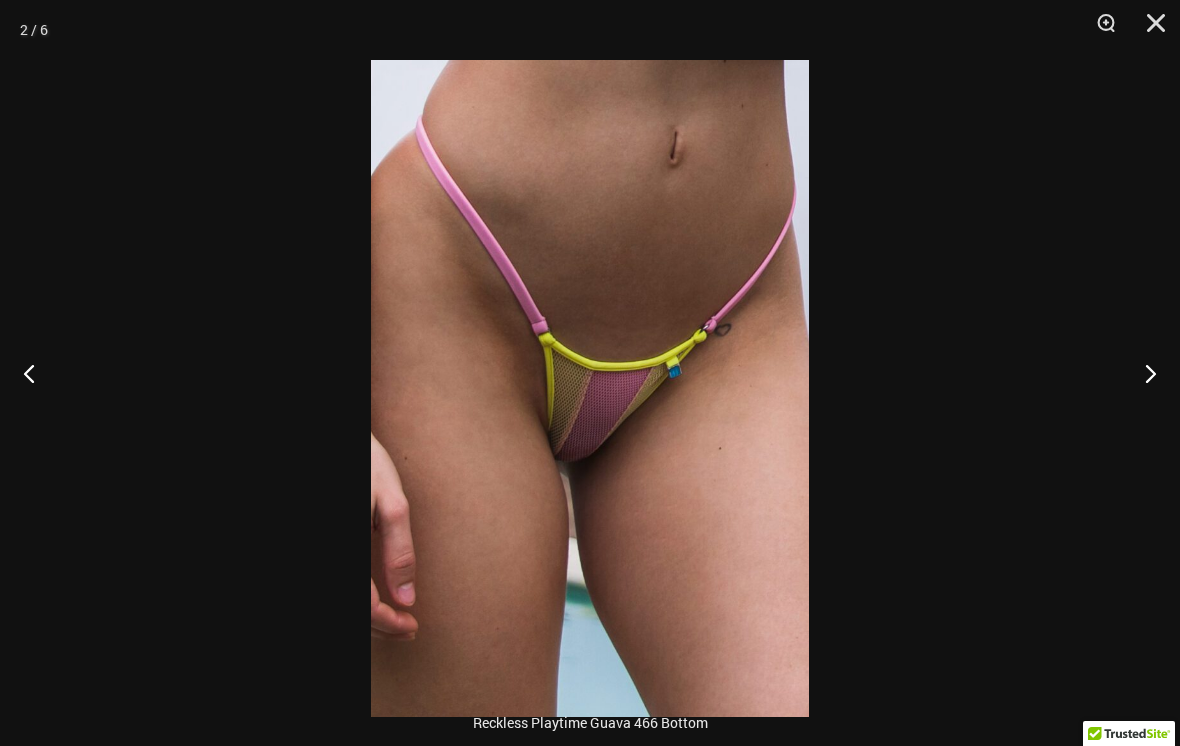 click at bounding box center [1099, 30] 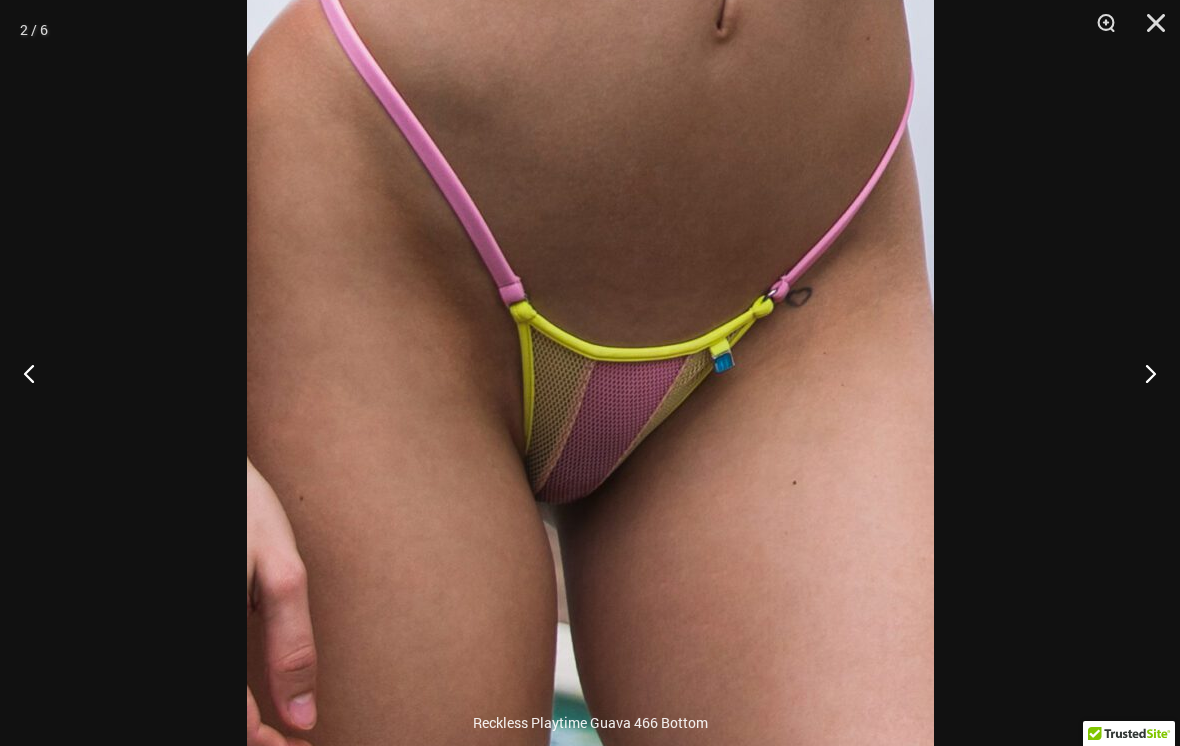 click at bounding box center [1142, 373] 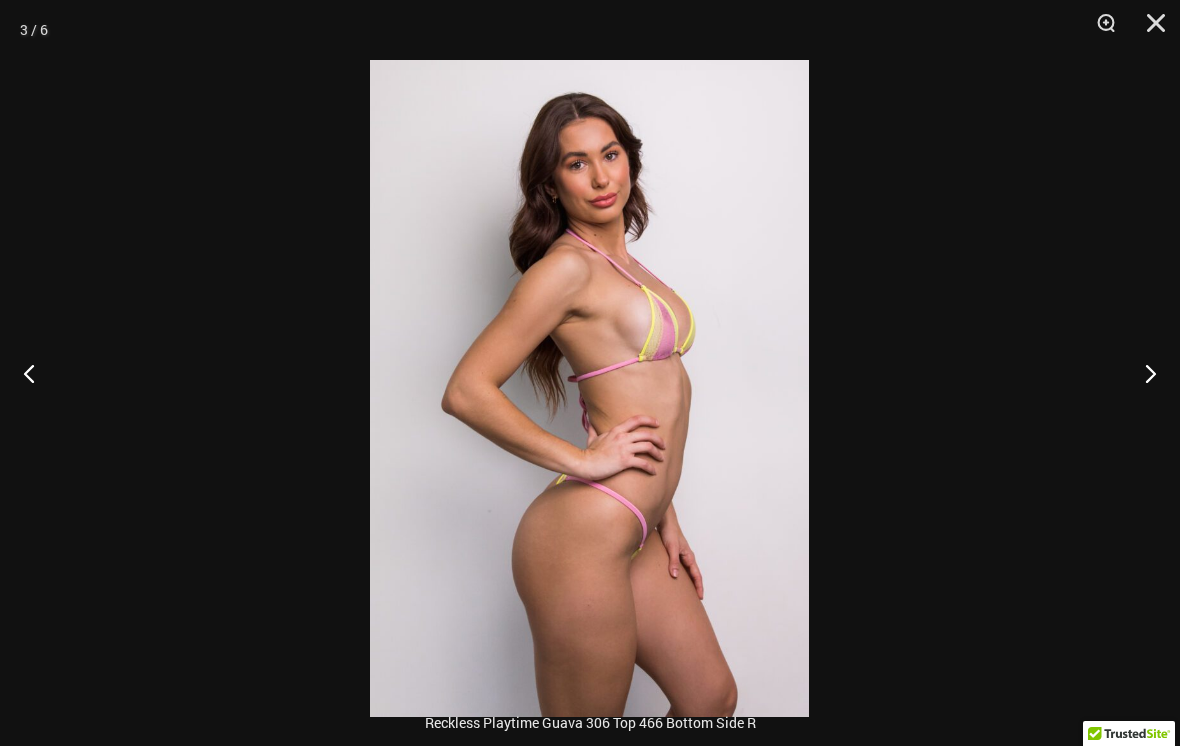 click at bounding box center [1142, 373] 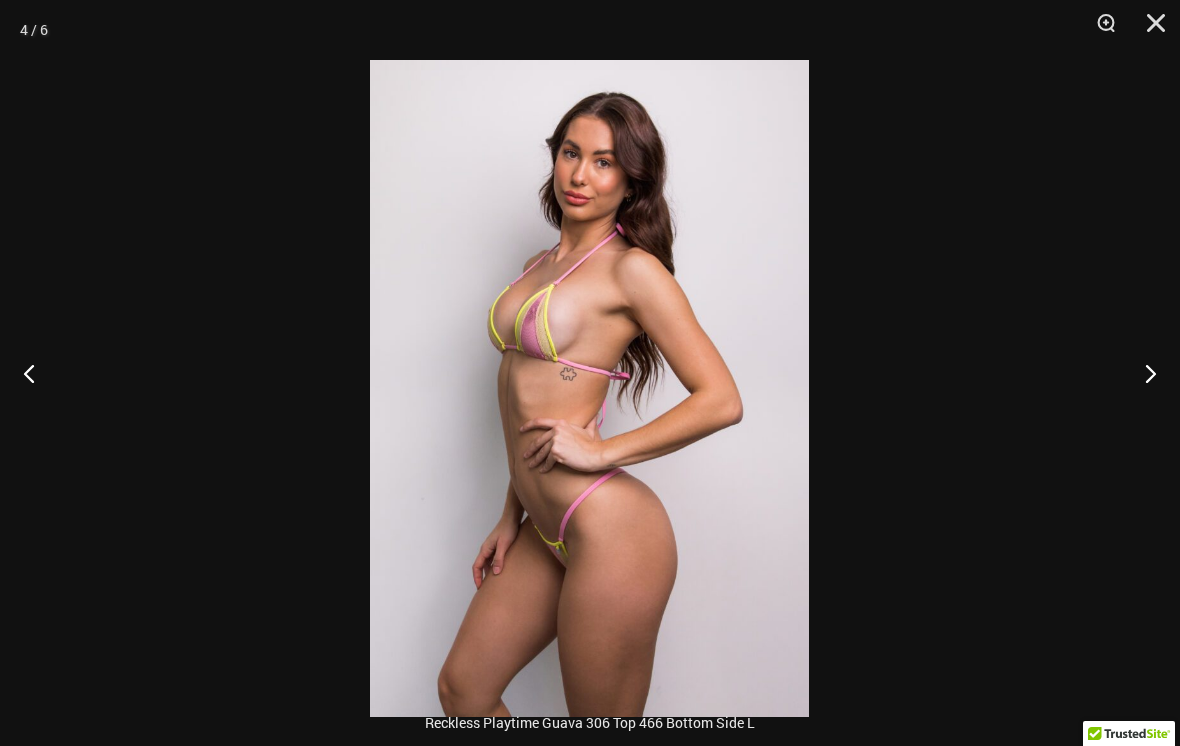 click at bounding box center (1142, 373) 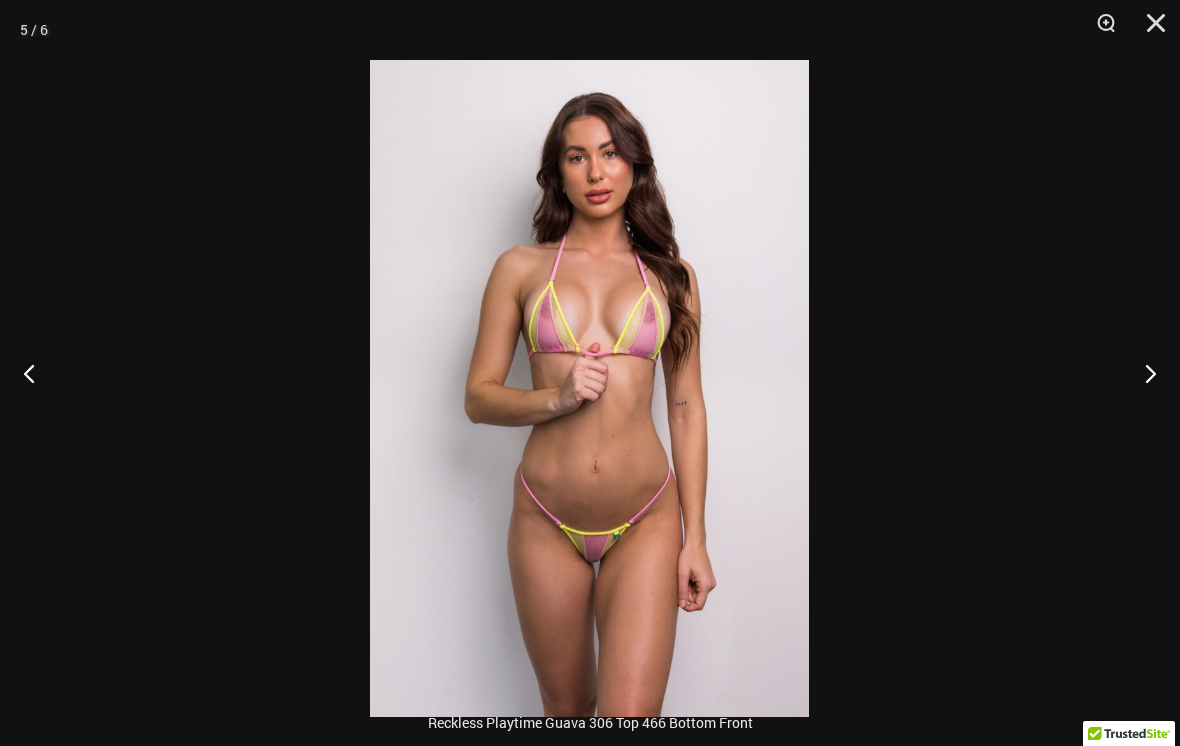 click at bounding box center [1142, 373] 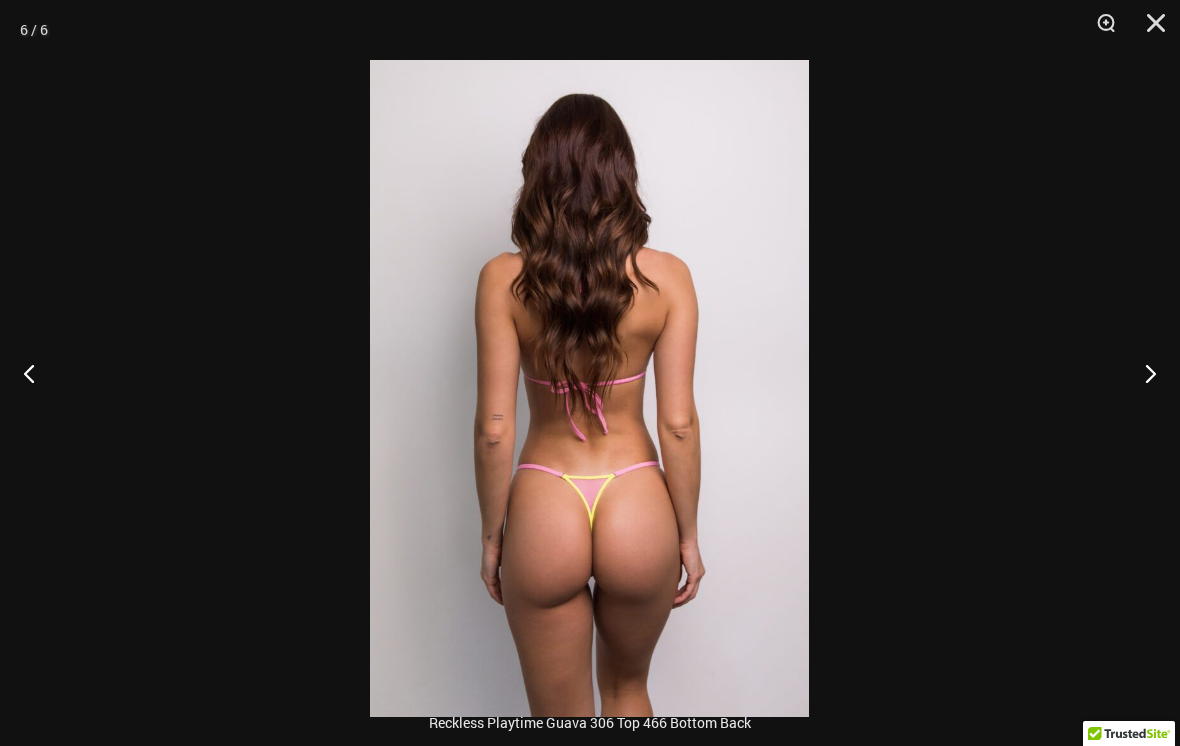click at bounding box center [1142, 373] 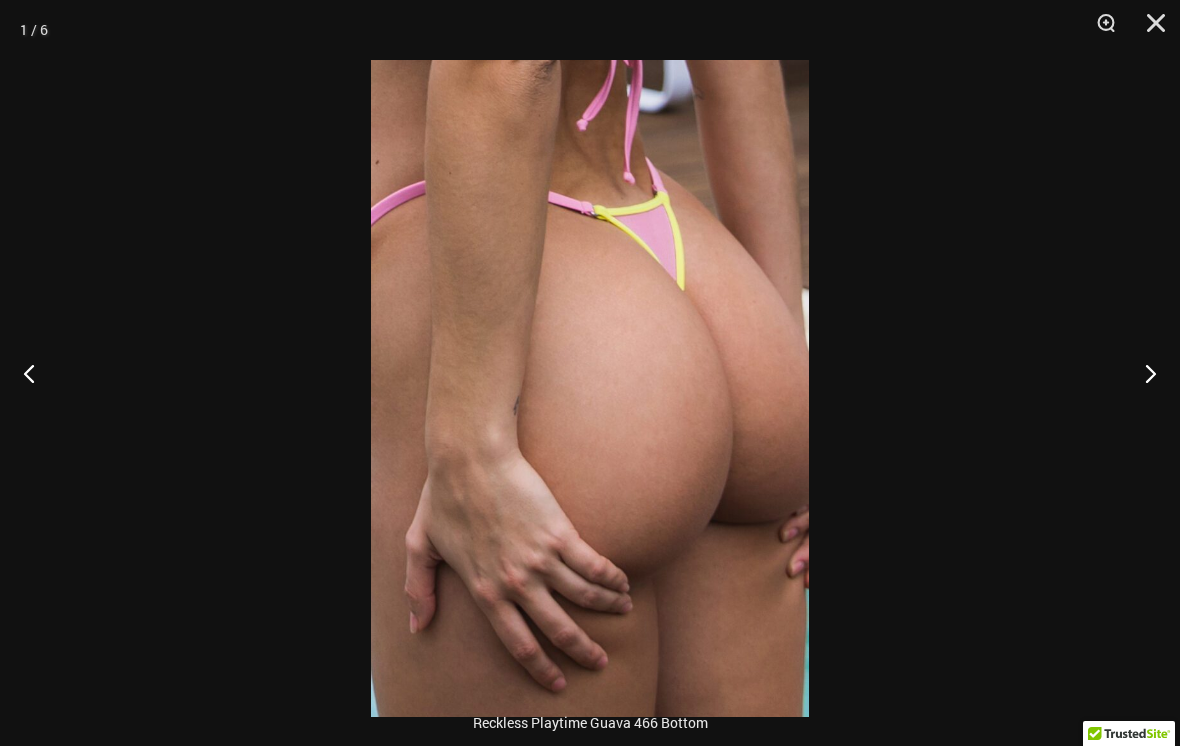 click at bounding box center [1142, 373] 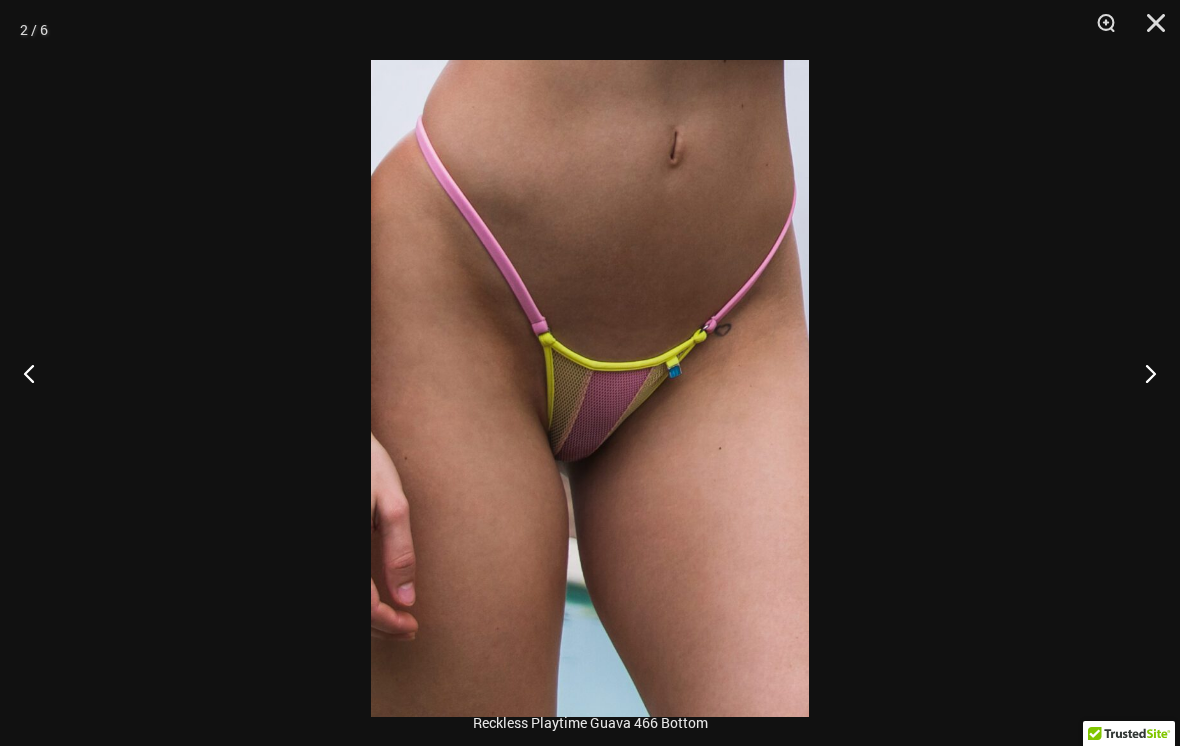 click at bounding box center (1149, 30) 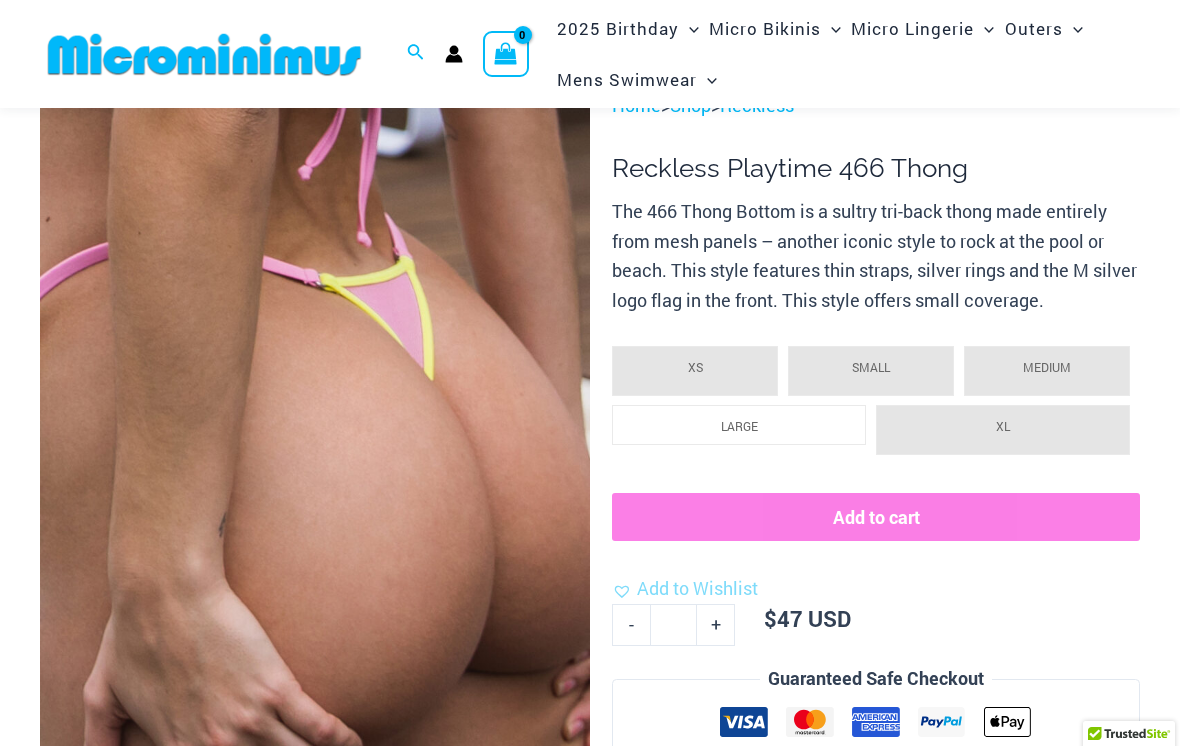 scroll, scrollTop: 69, scrollLeft: 0, axis: vertical 